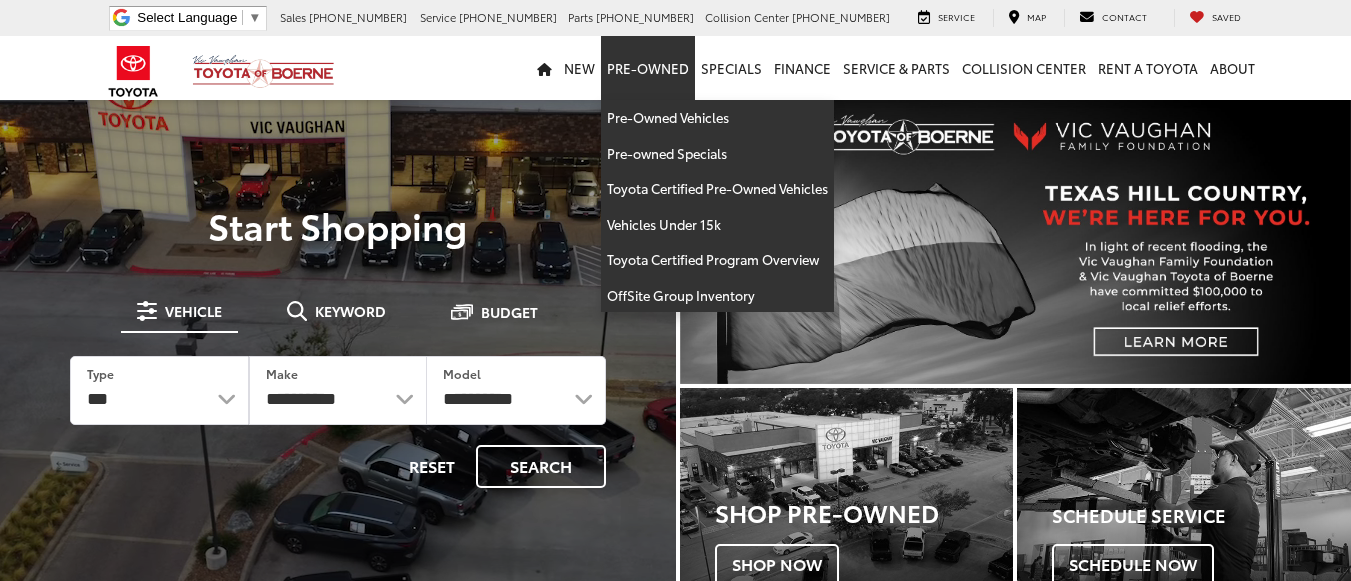 scroll, scrollTop: 0, scrollLeft: 0, axis: both 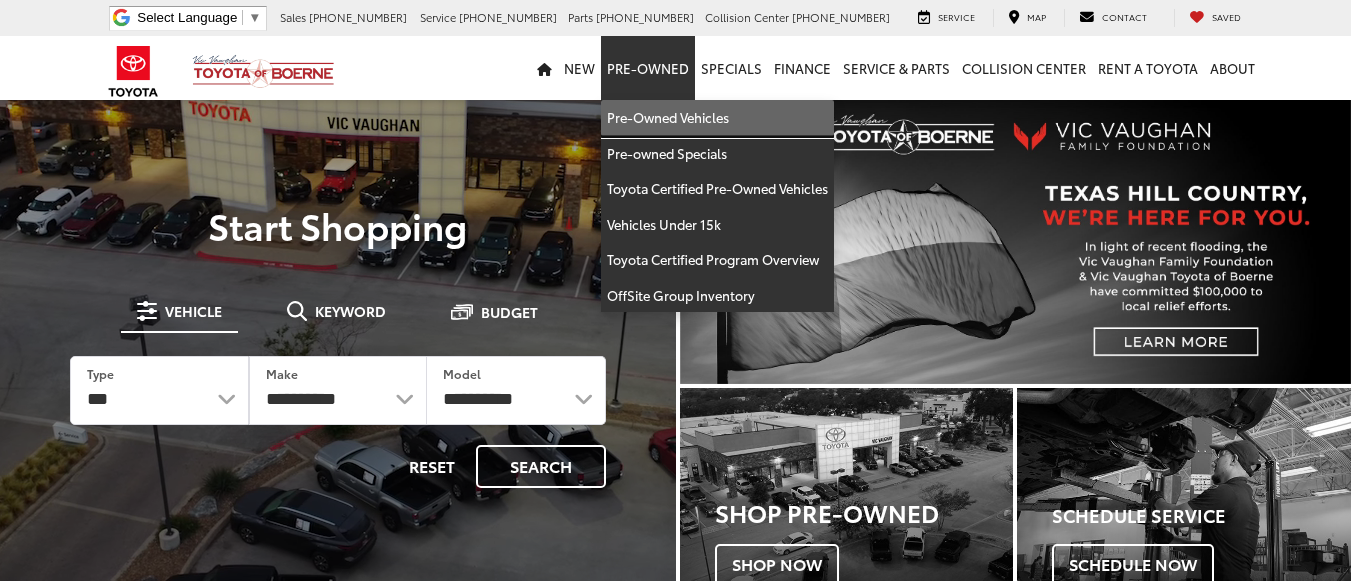 click on "Pre-Owned Vehicles" at bounding box center (717, 118) 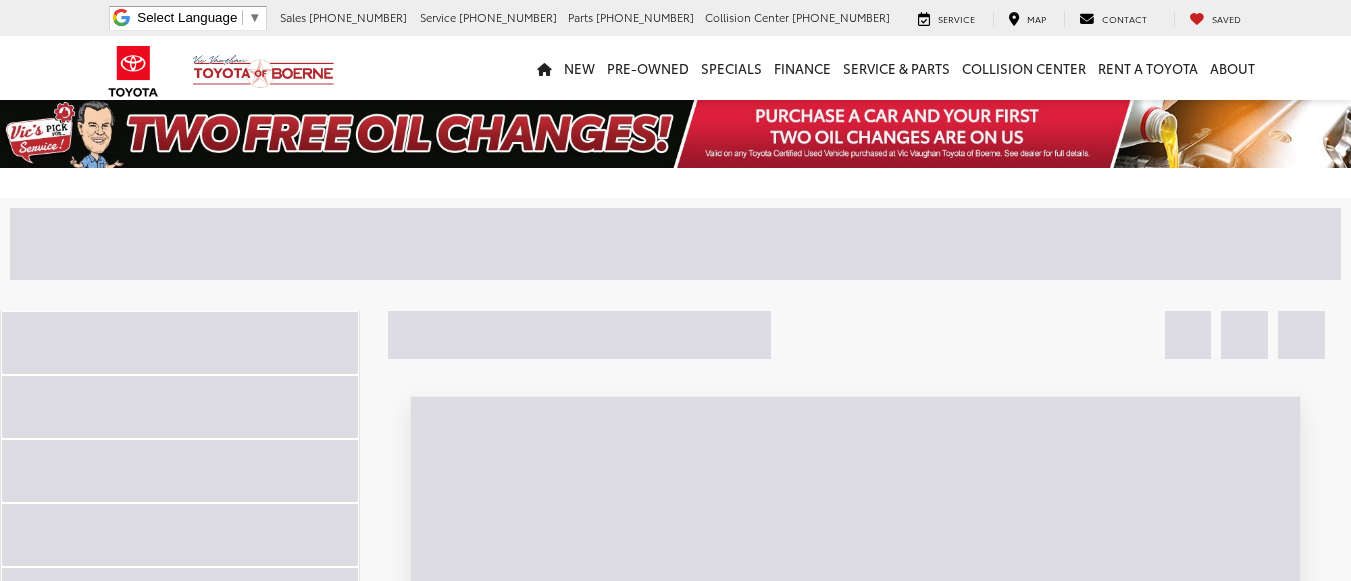 scroll, scrollTop: 25, scrollLeft: 0, axis: vertical 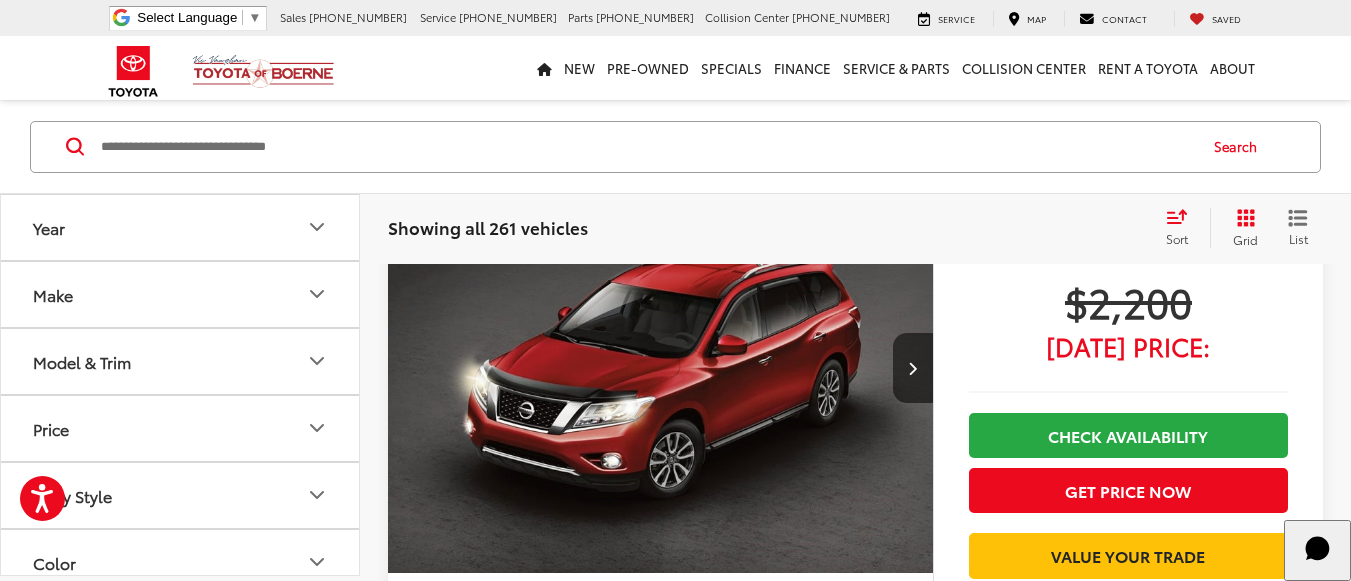 click on "Make" at bounding box center (181, 293) 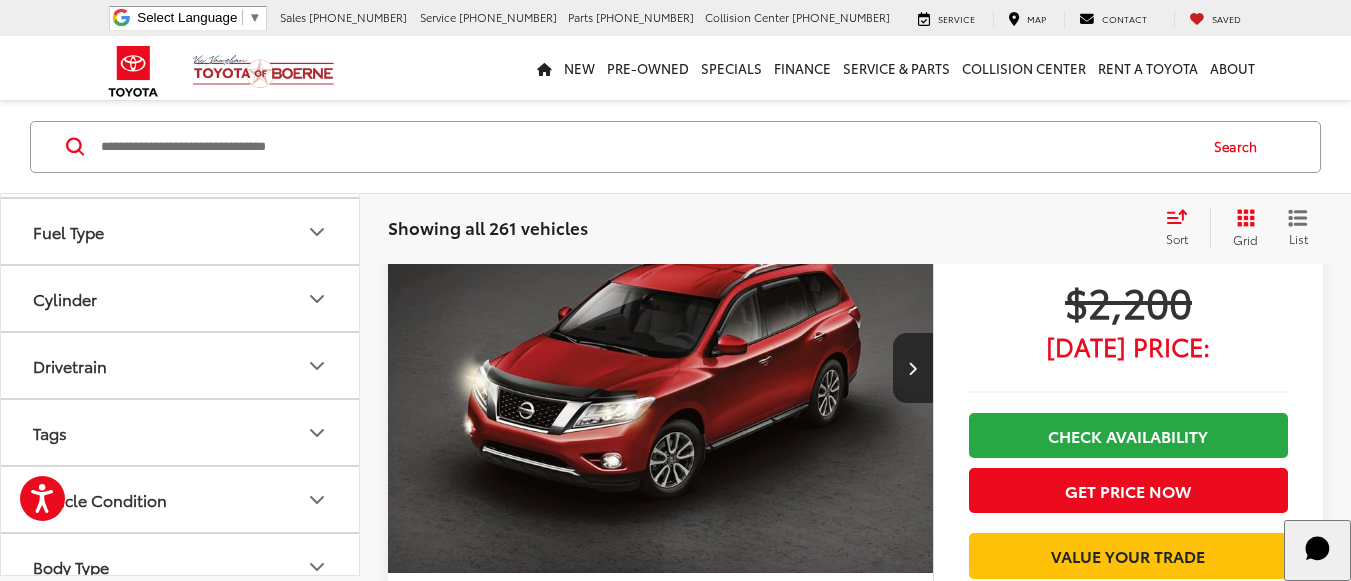 scroll, scrollTop: 1000, scrollLeft: 0, axis: vertical 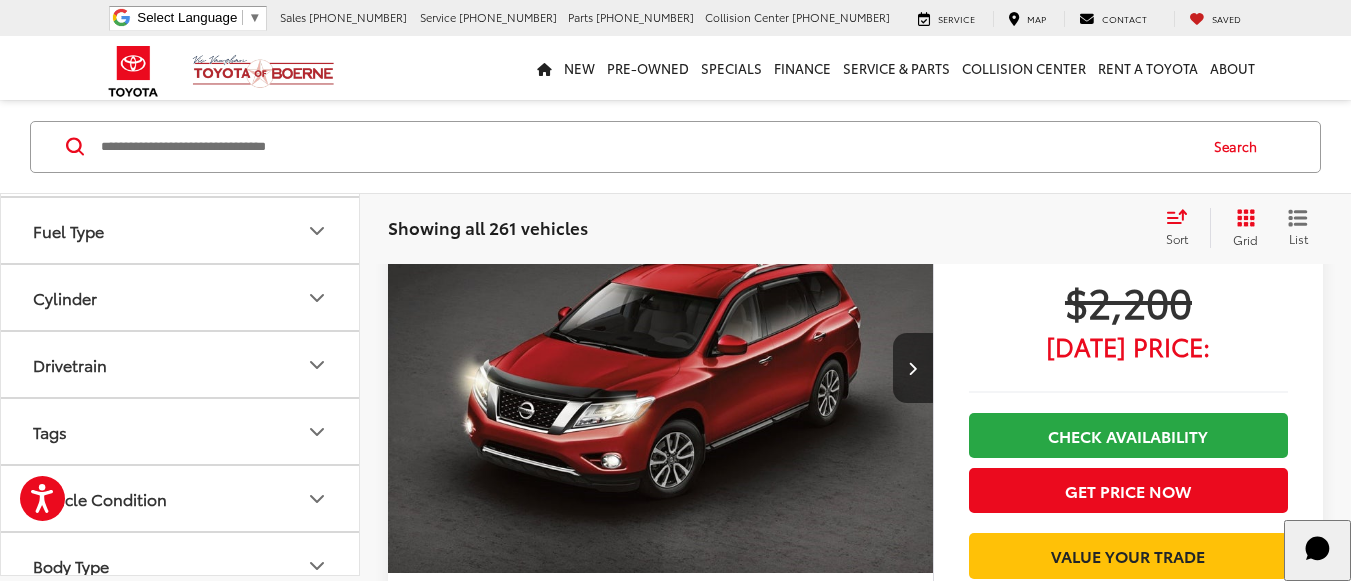 click on "Toyota   (179)" at bounding box center [270, -185] 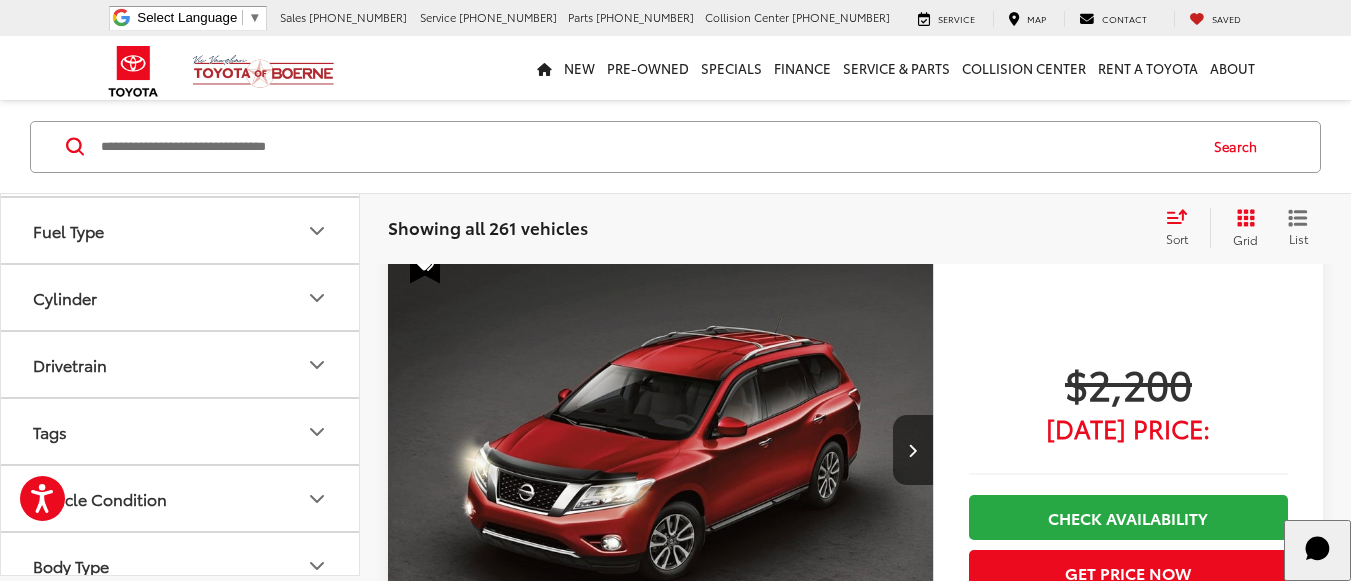 scroll, scrollTop: 98, scrollLeft: 0, axis: vertical 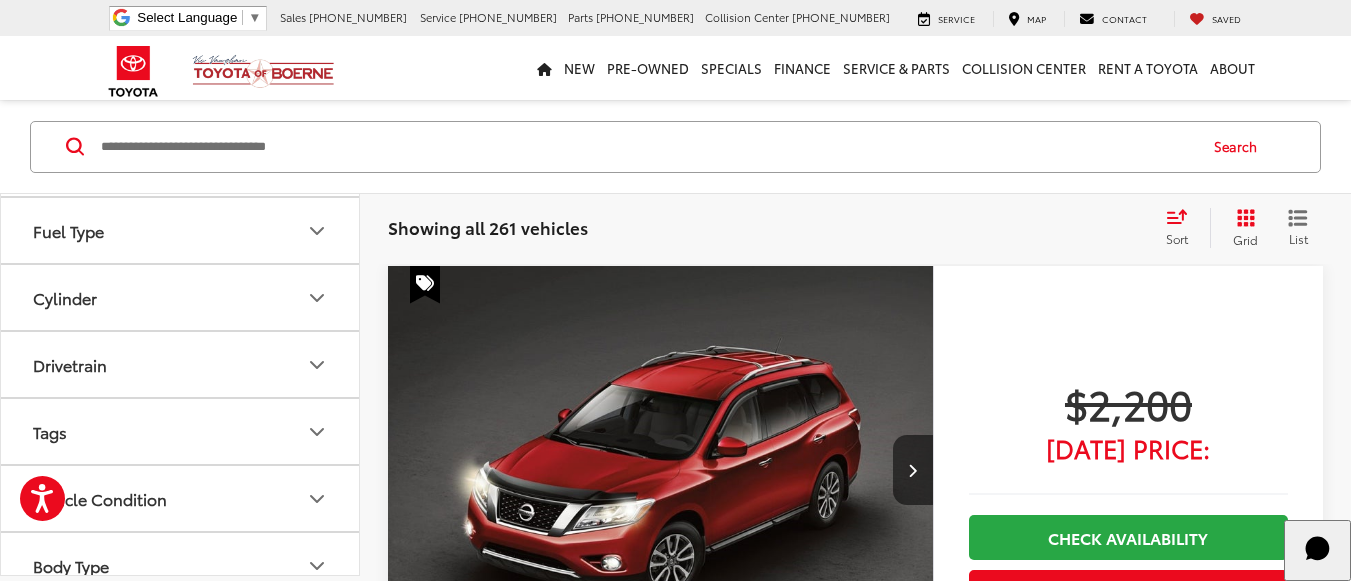 click on "Model & Trim" at bounding box center [181, -38] 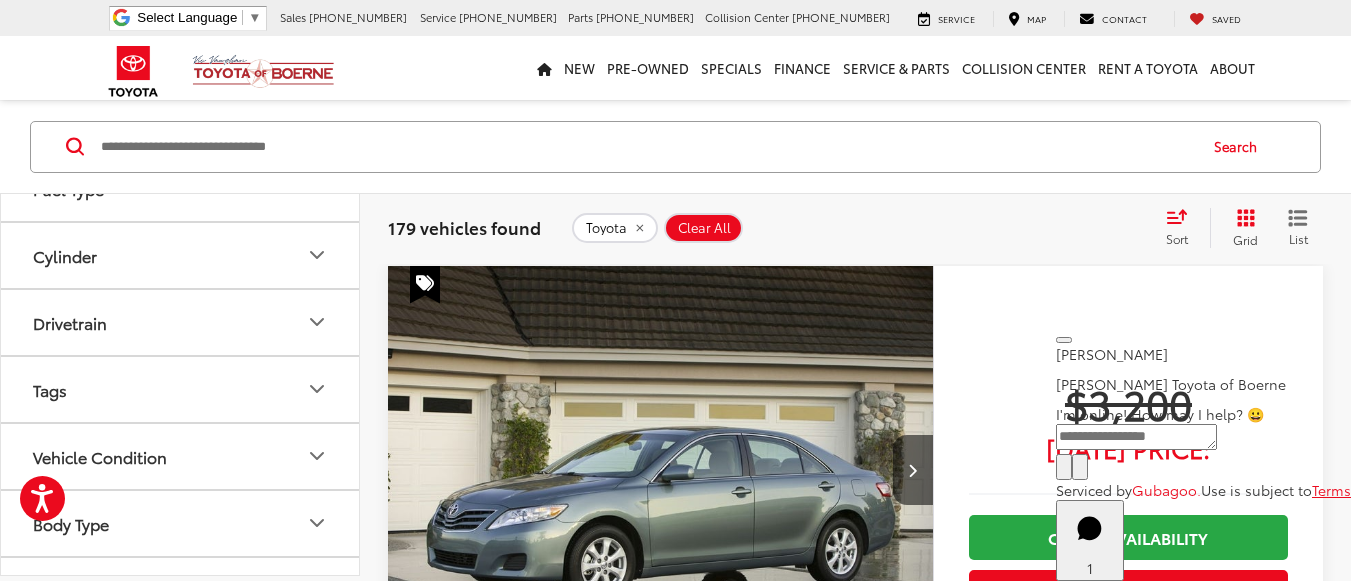 scroll, scrollTop: 1800, scrollLeft: 0, axis: vertical 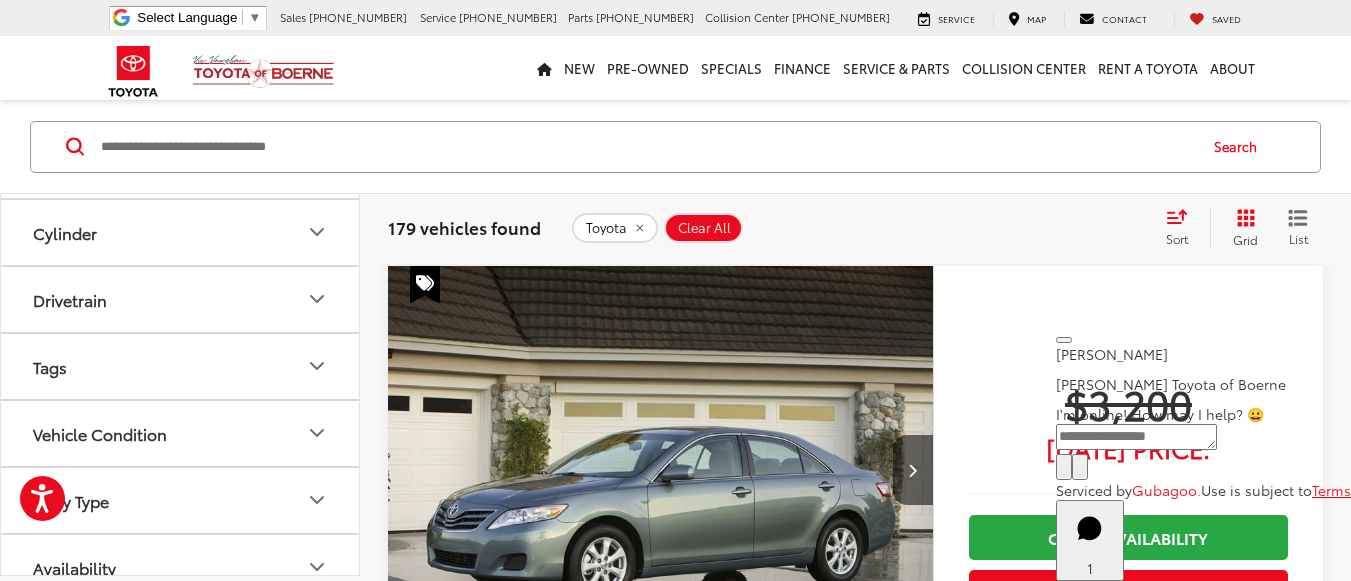 click on "Tacoma (24)" at bounding box center (180, -177) 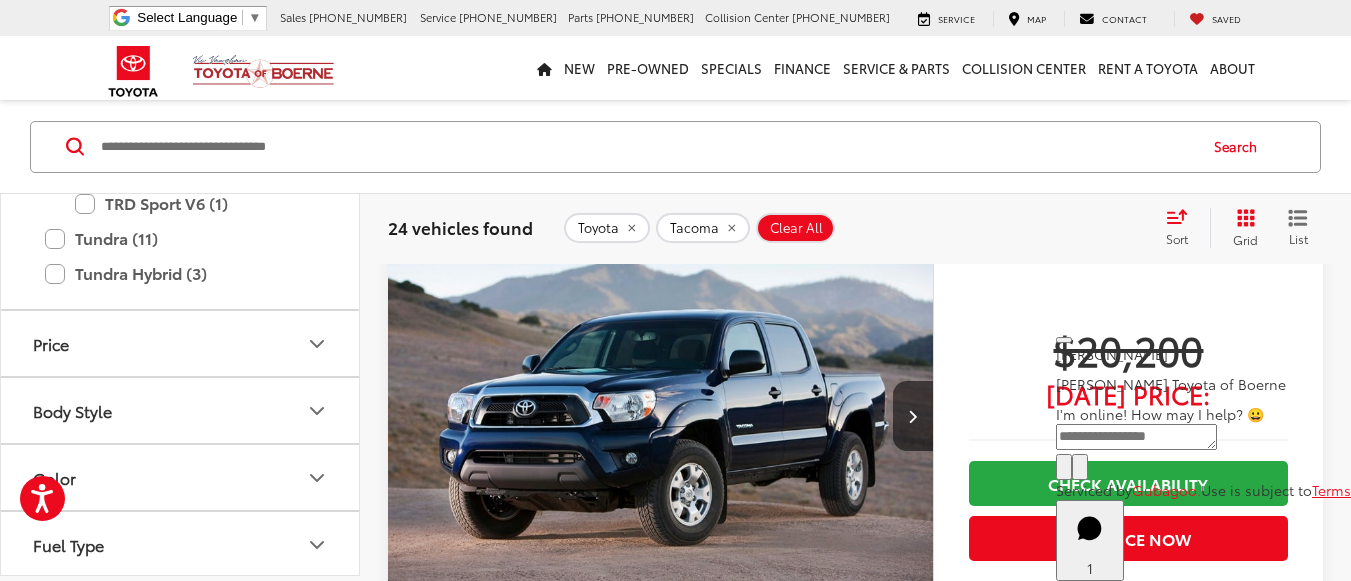 scroll, scrollTop: 198, scrollLeft: 0, axis: vertical 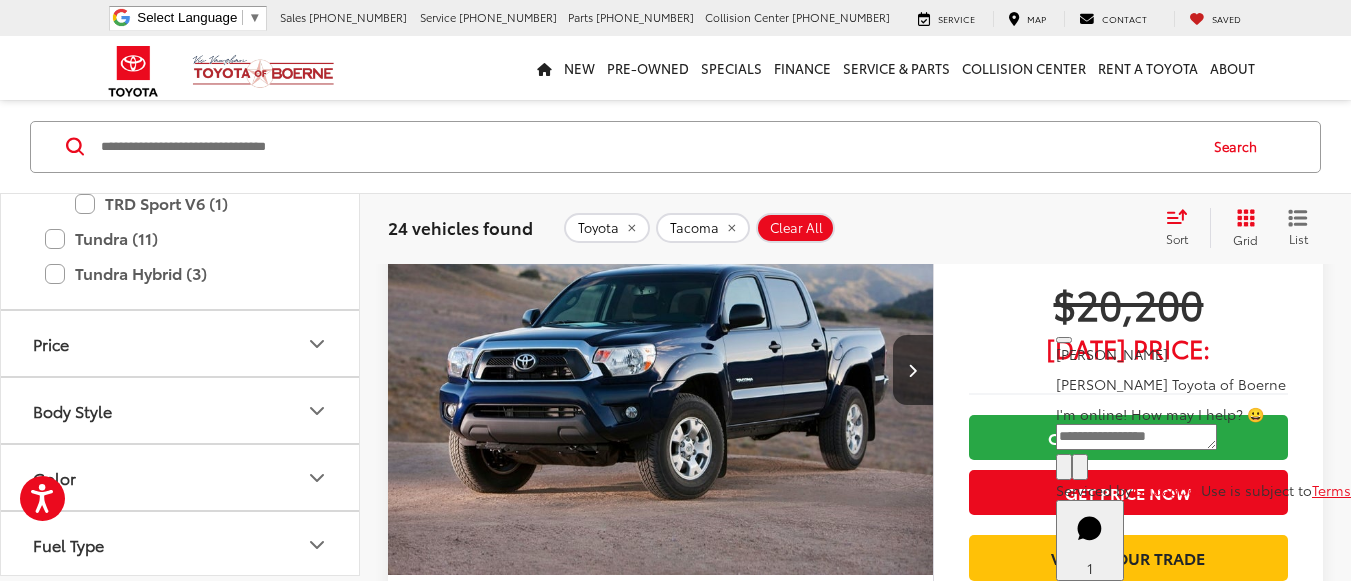 click at bounding box center [661, 371] 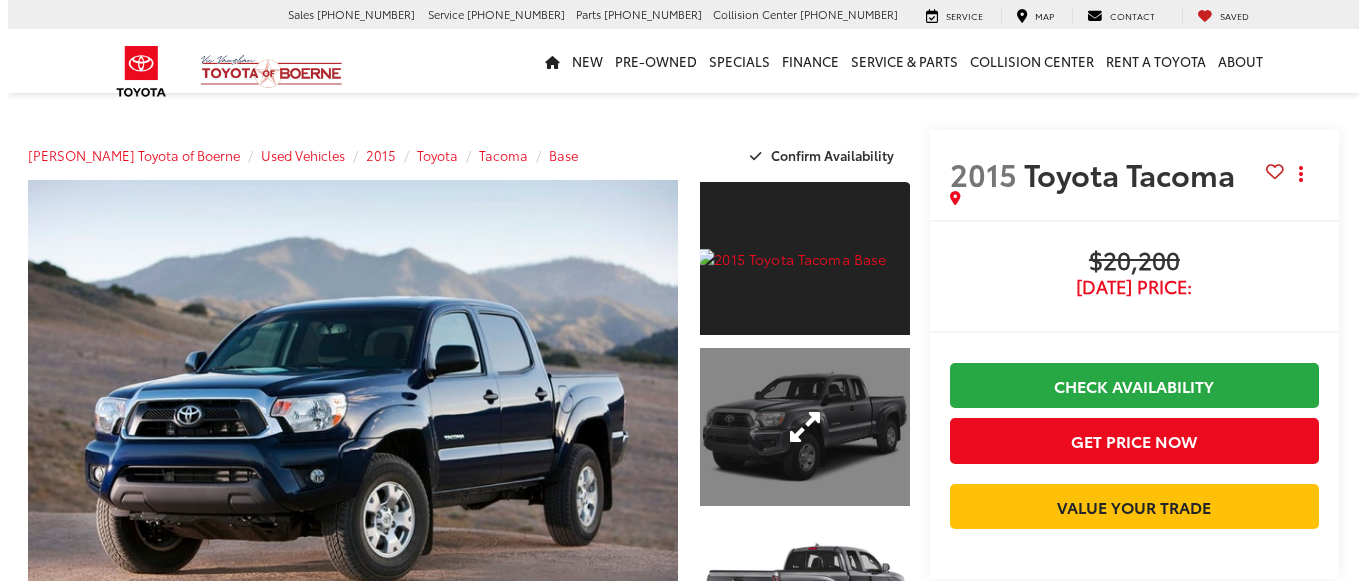 scroll, scrollTop: 0, scrollLeft: 0, axis: both 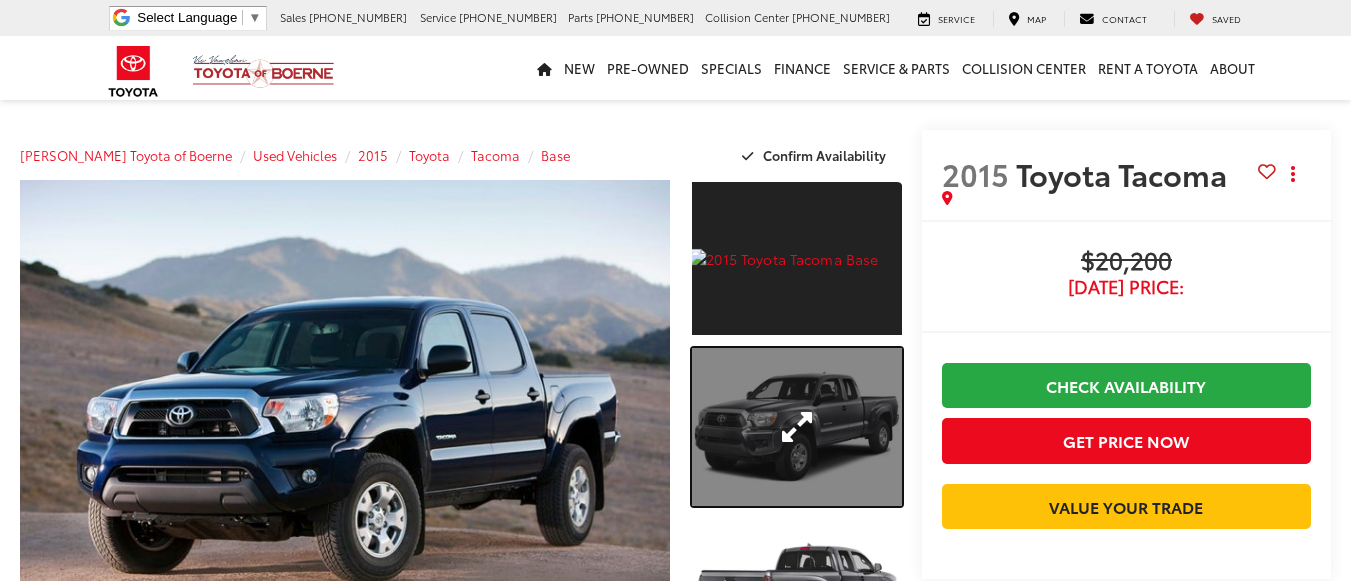 click at bounding box center (797, 426) 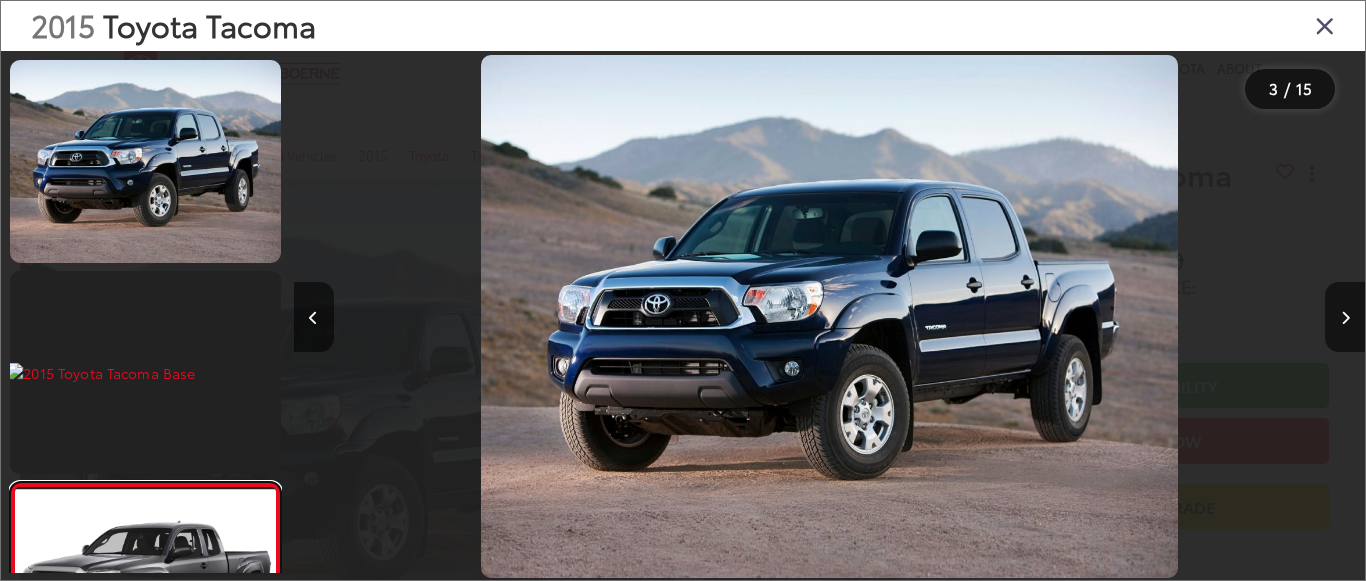scroll, scrollTop: 331, scrollLeft: 0, axis: vertical 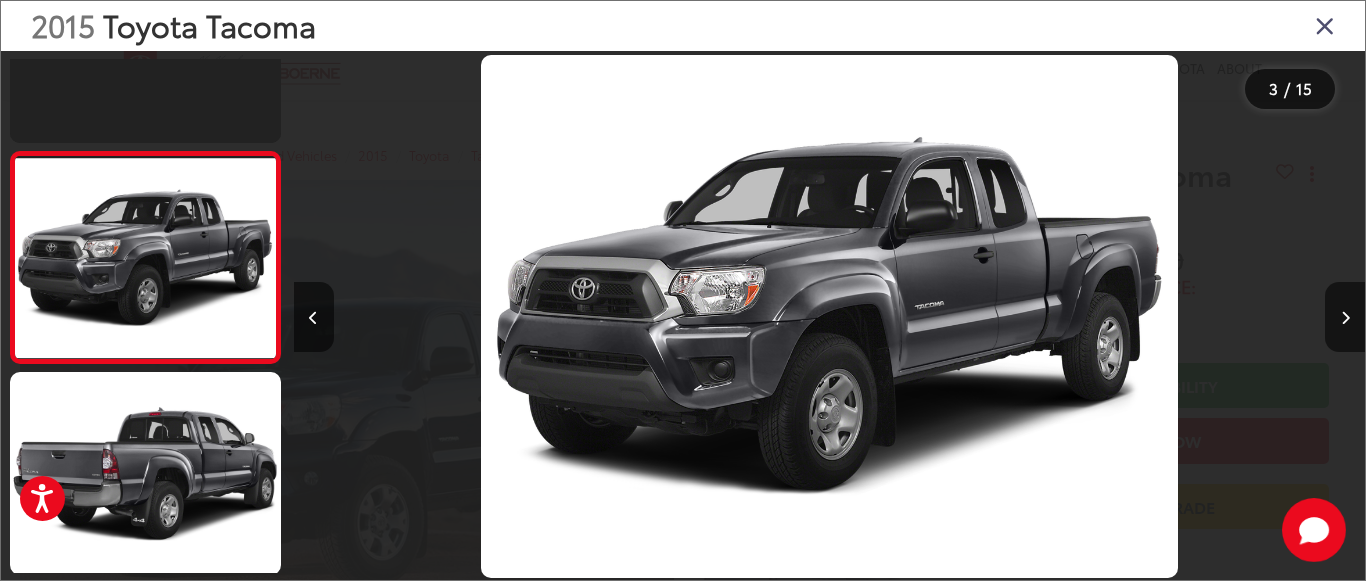 click at bounding box center [1325, 25] 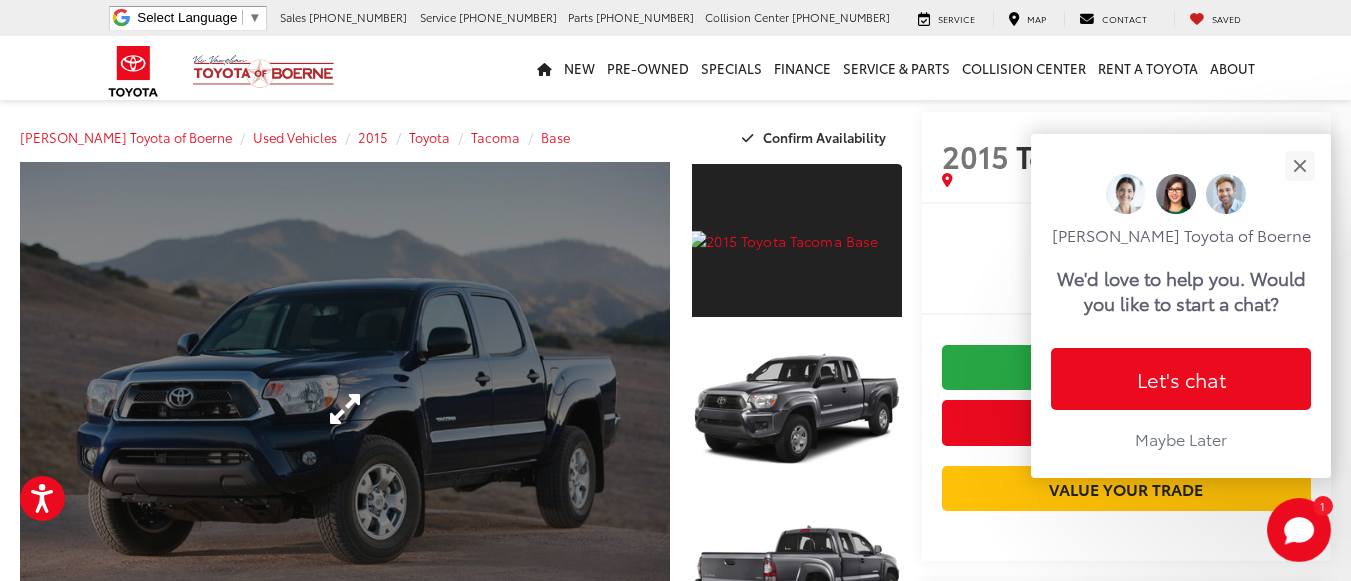 scroll, scrollTop: 0, scrollLeft: 0, axis: both 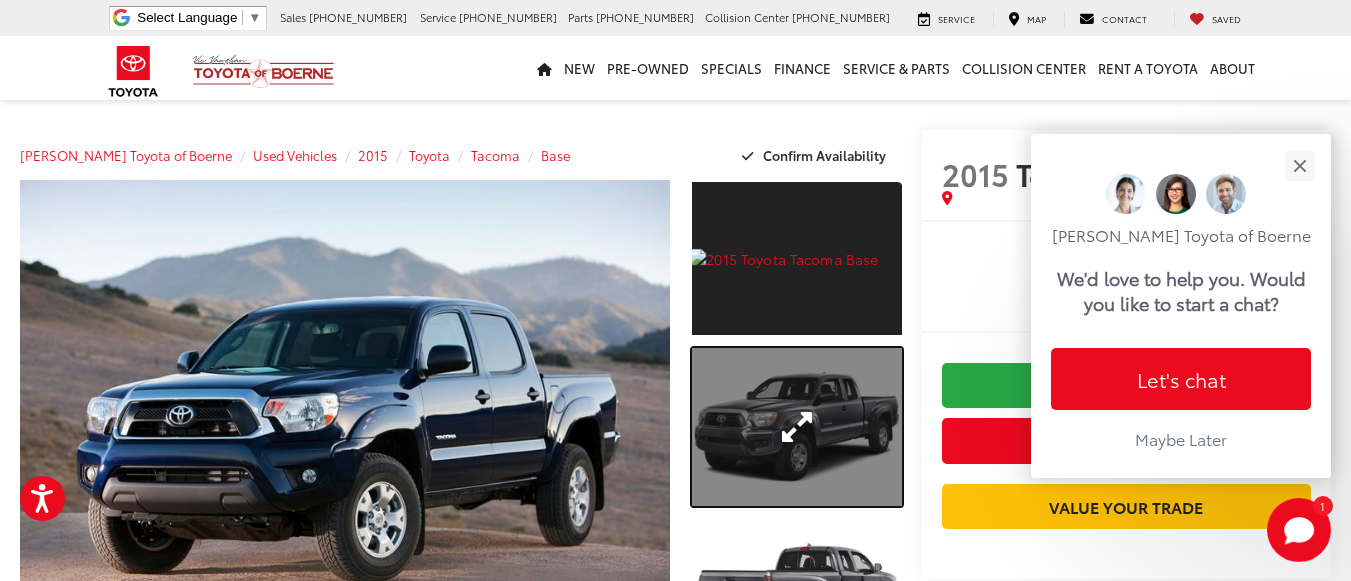 click at bounding box center (797, 426) 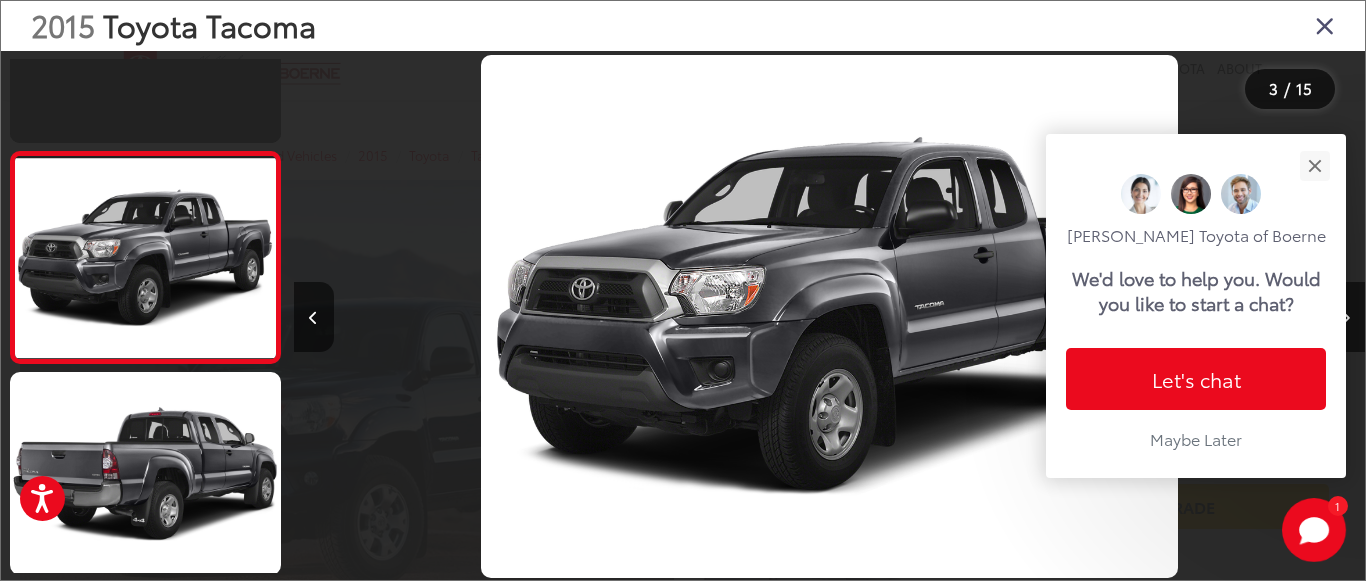 click at bounding box center (1325, 25) 